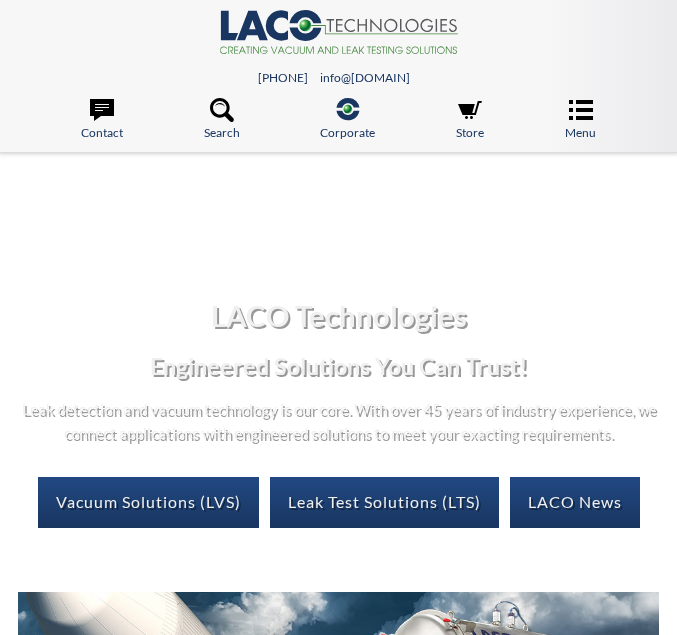 scroll, scrollTop: 0, scrollLeft: 0, axis: both 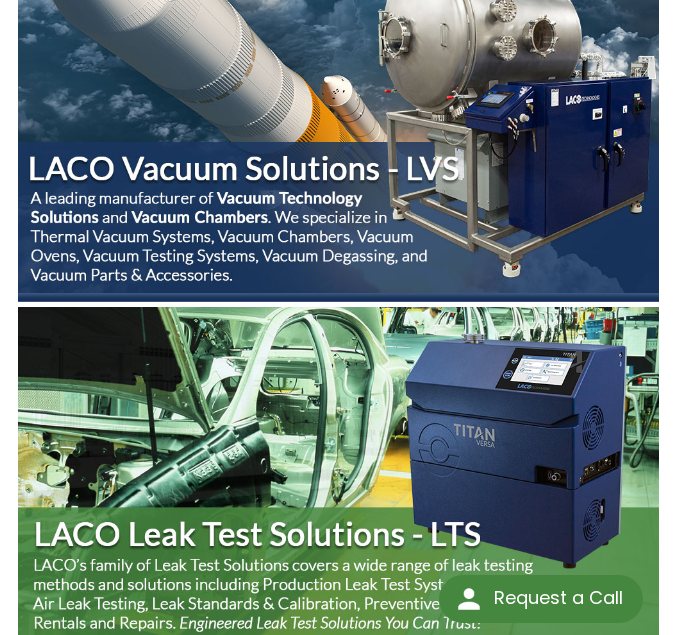 click at bounding box center [338, 122] 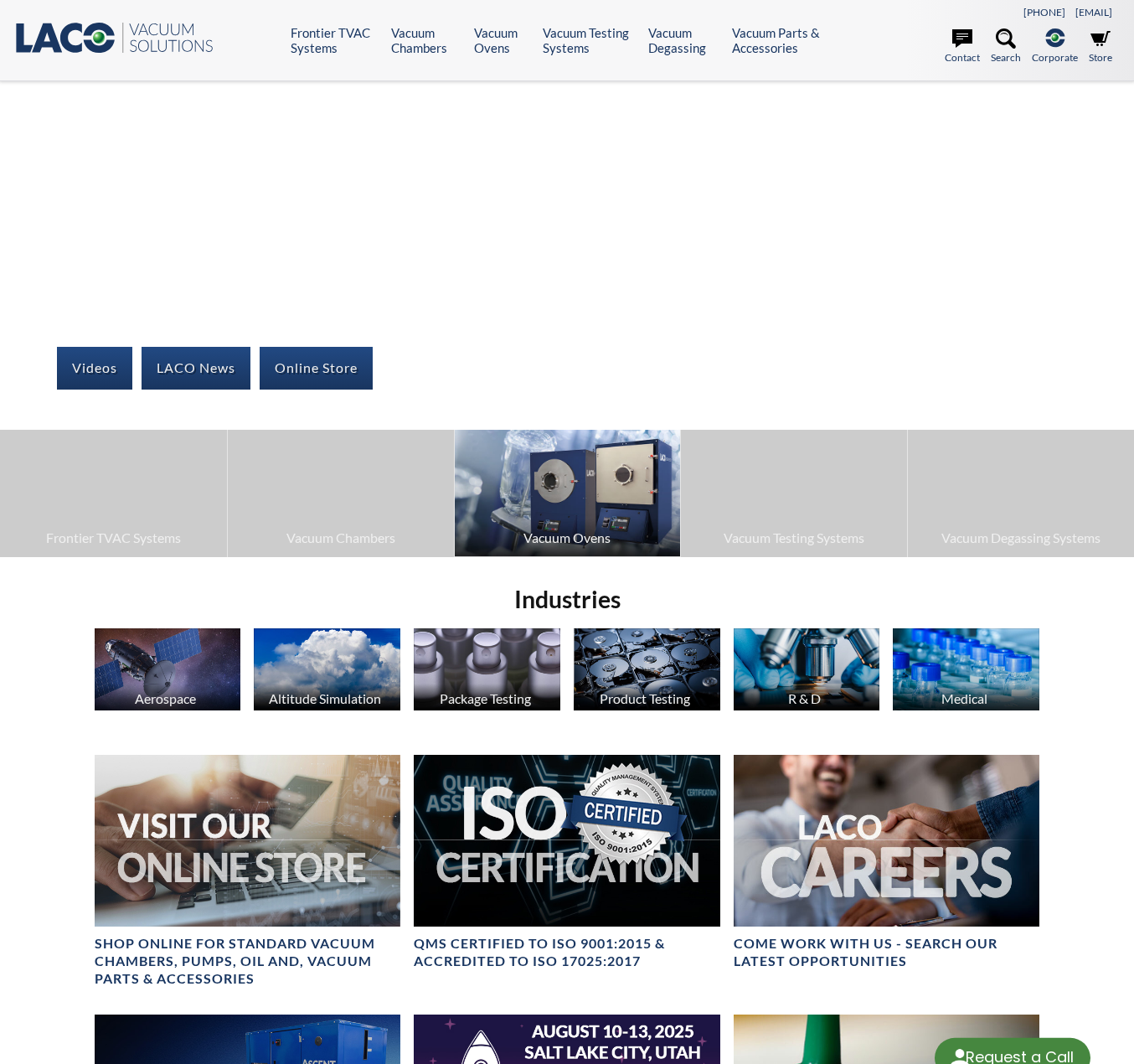 scroll, scrollTop: 0, scrollLeft: 0, axis: both 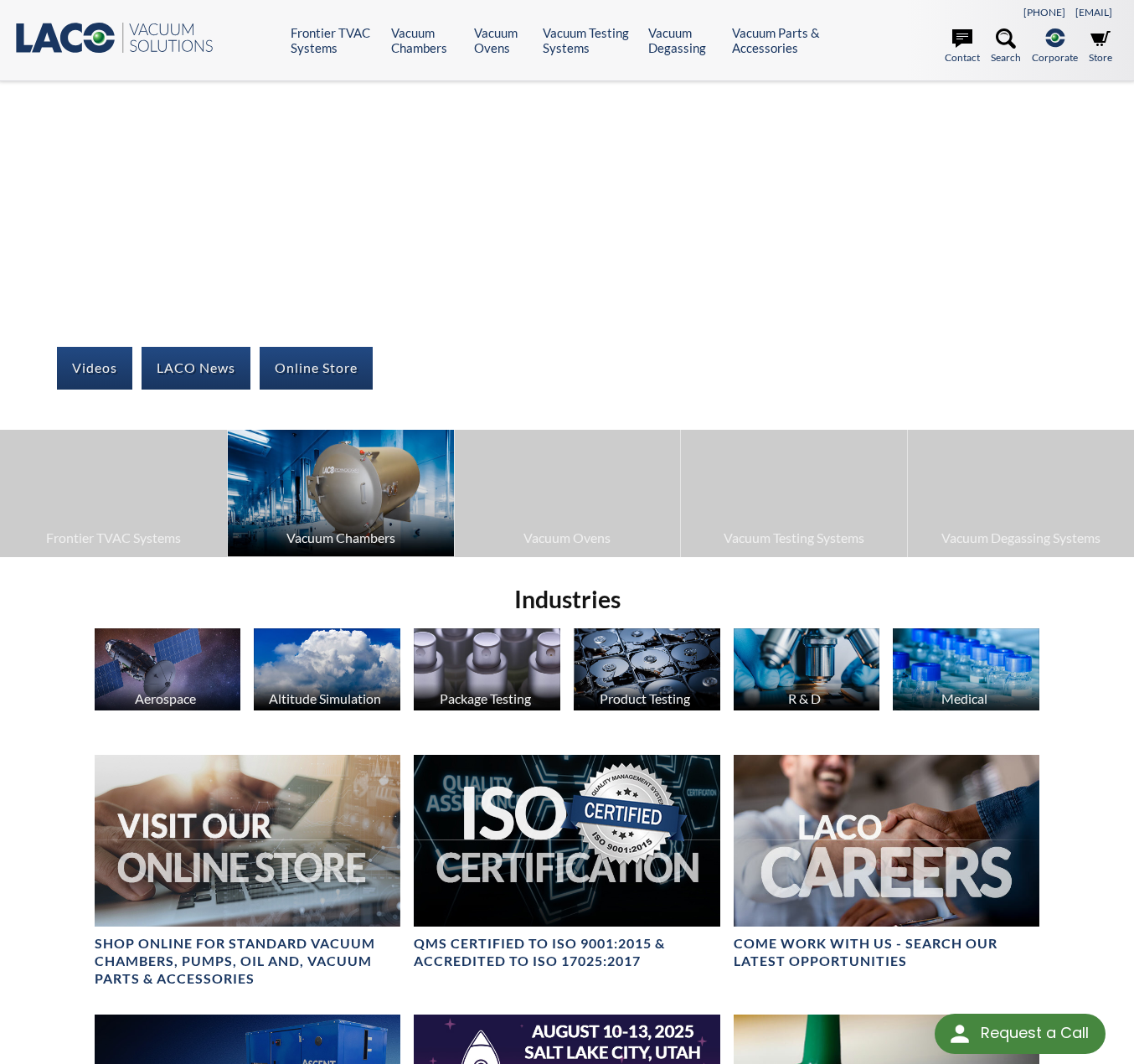 click on "Vacuum Chambers" at bounding box center [341, 538] 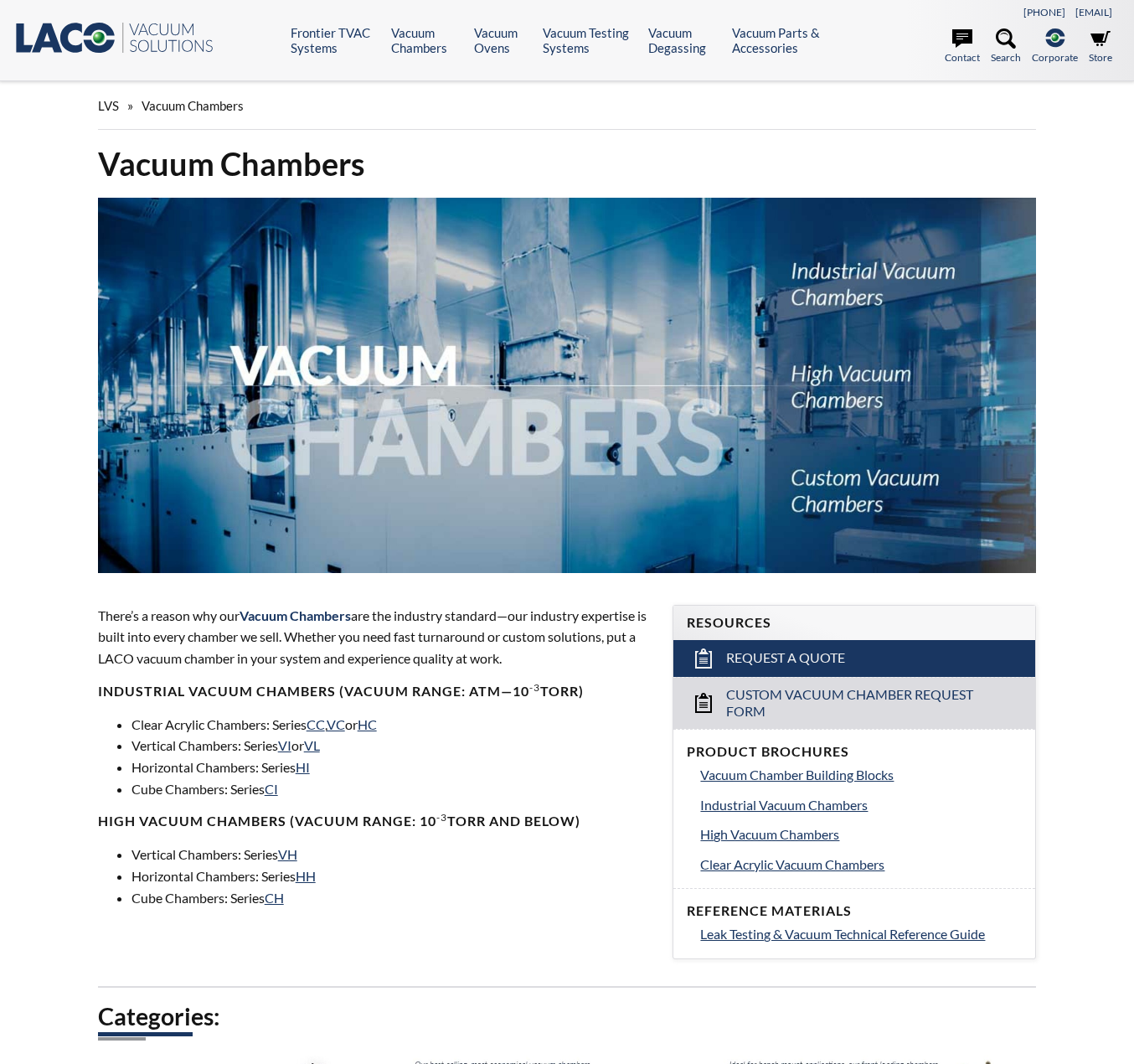scroll, scrollTop: 0, scrollLeft: 0, axis: both 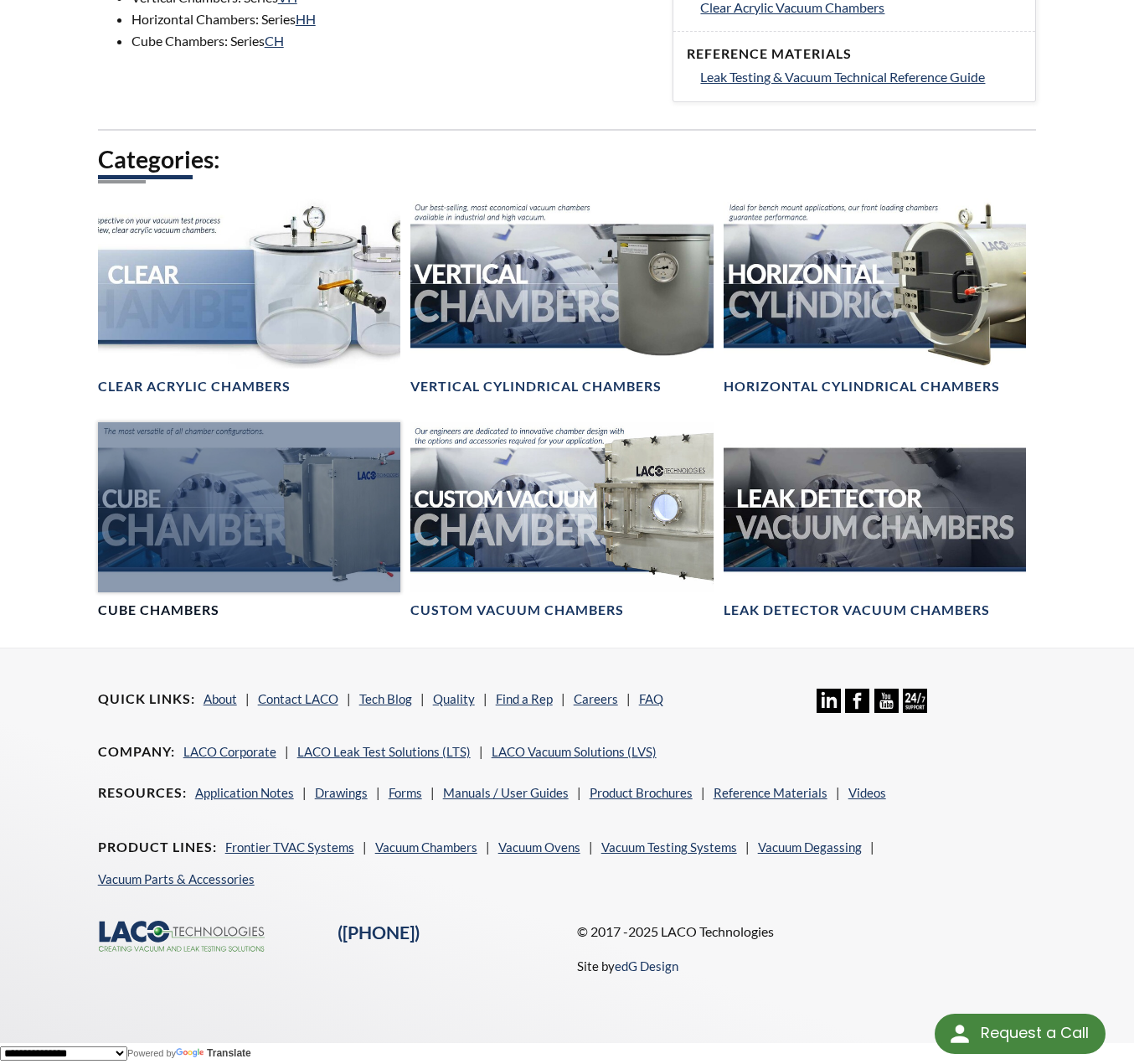 click at bounding box center (250, 507) 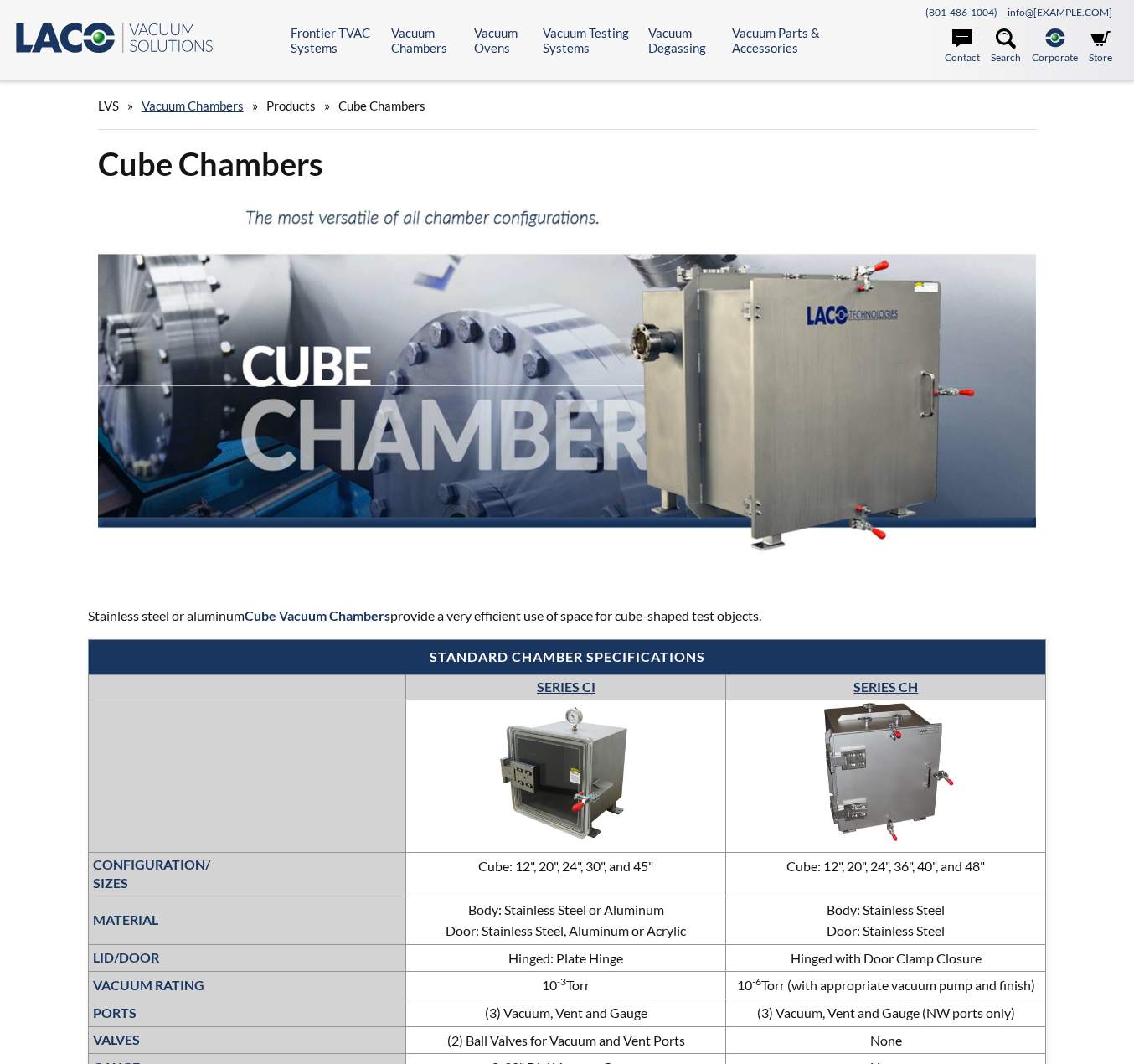 scroll, scrollTop: 0, scrollLeft: 0, axis: both 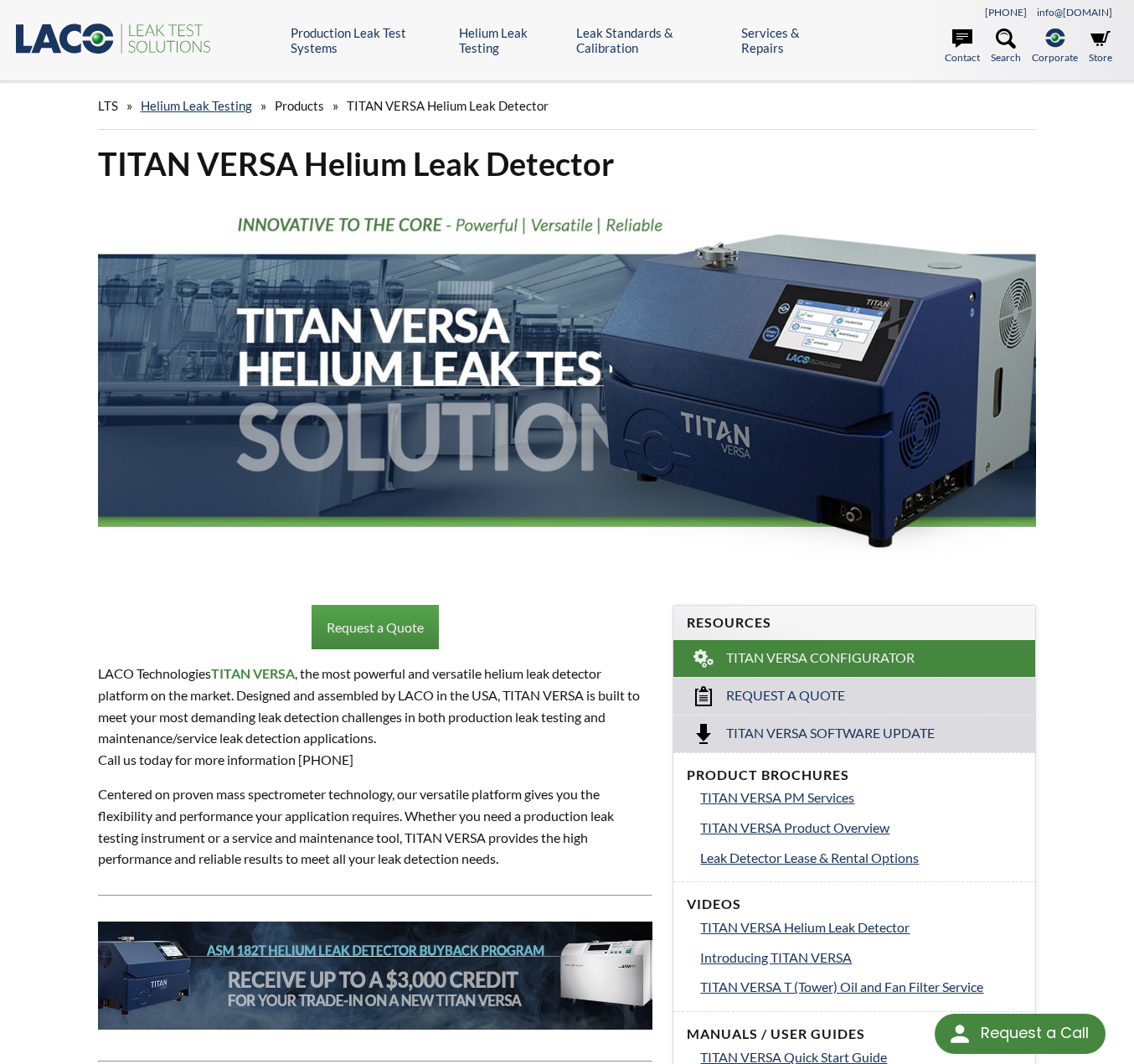 click on ".st0{fill:#193661;}
.st1{fill:url(#SVGID_1_);}
.st2{fill:#46883F;}
.st3{fill:none;stroke:#5A595A;stroke-width:2;}" at bounding box center (114, 38) 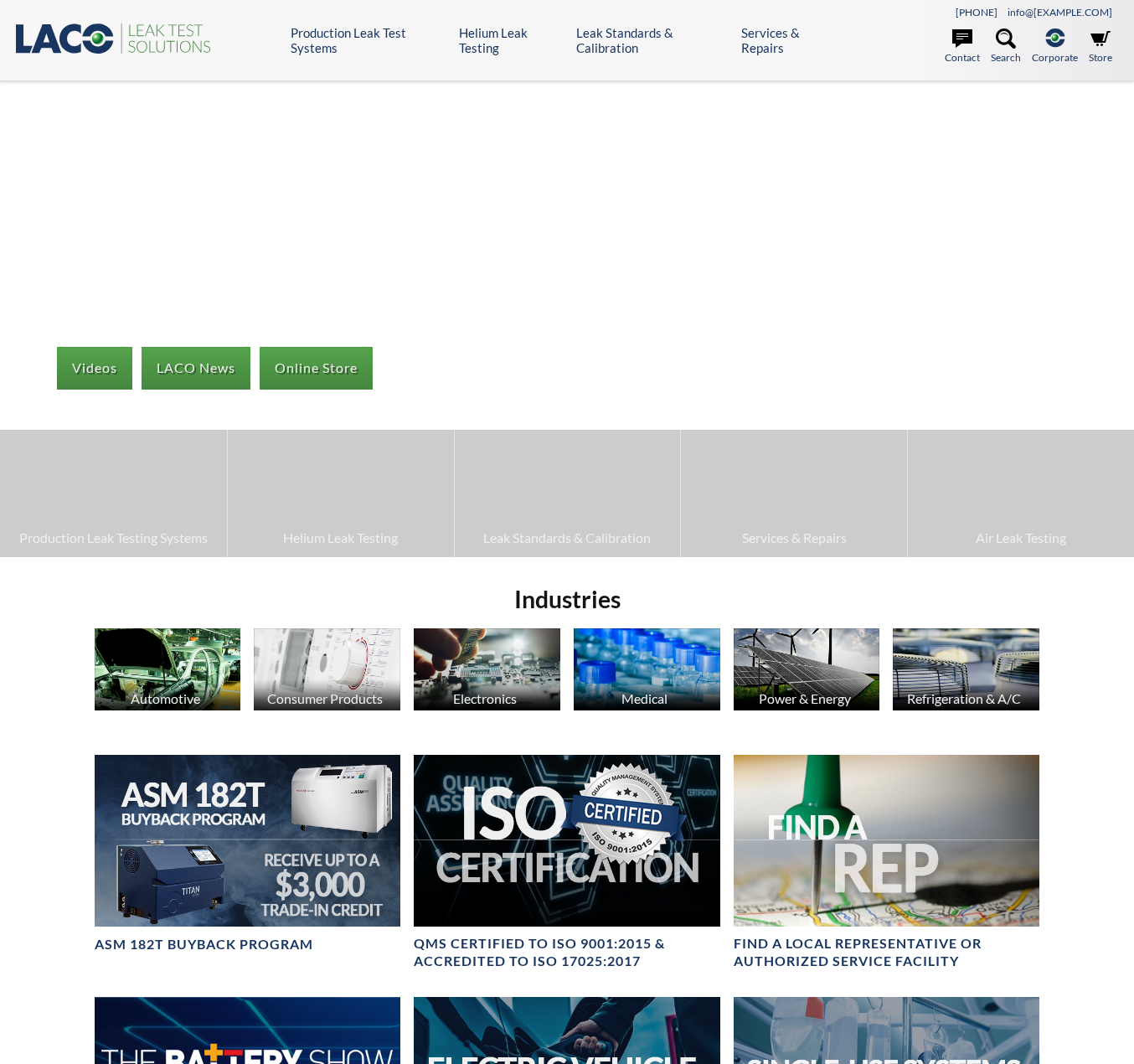 scroll, scrollTop: 0, scrollLeft: 0, axis: both 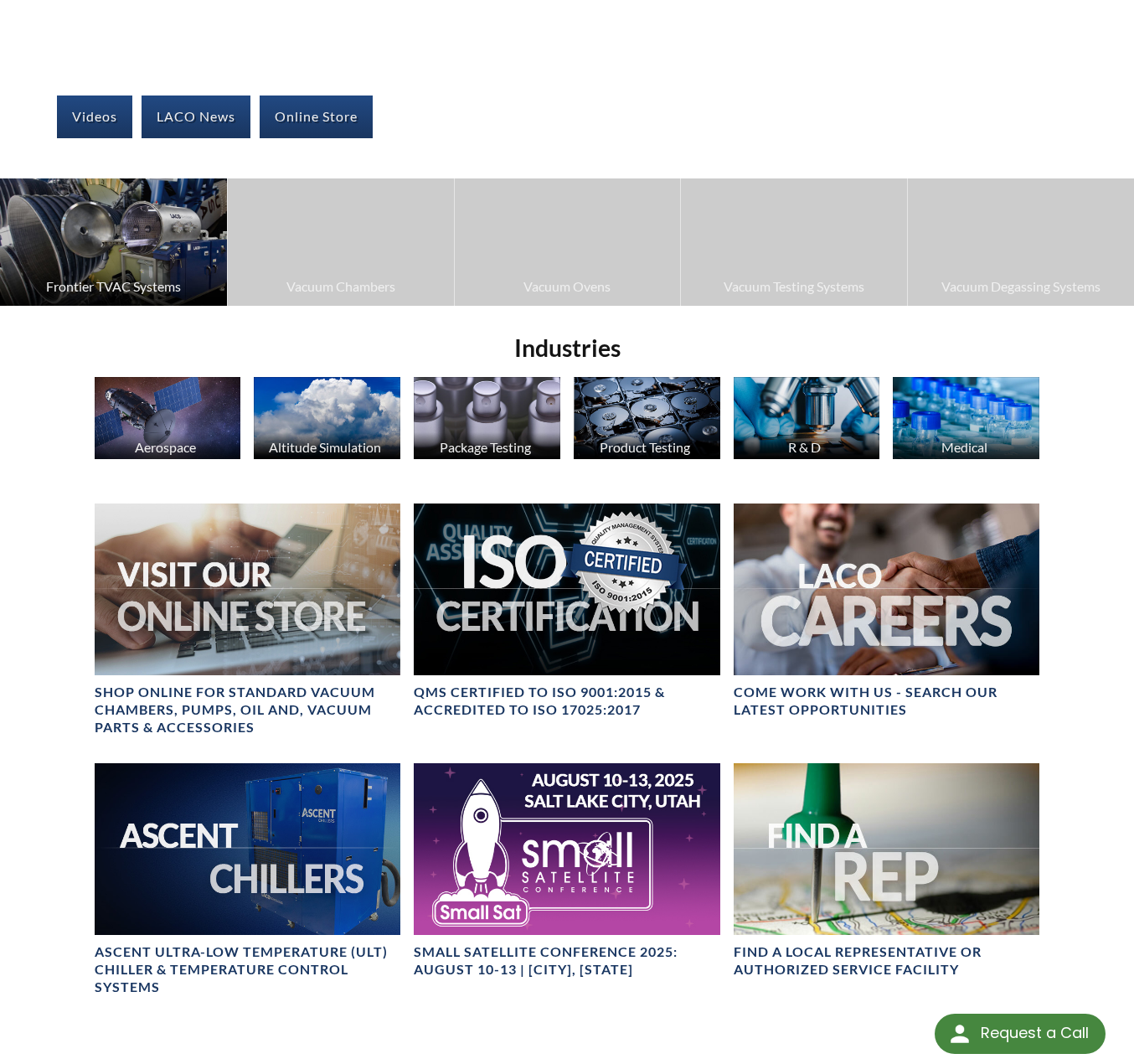 click at bounding box center (113, 242) 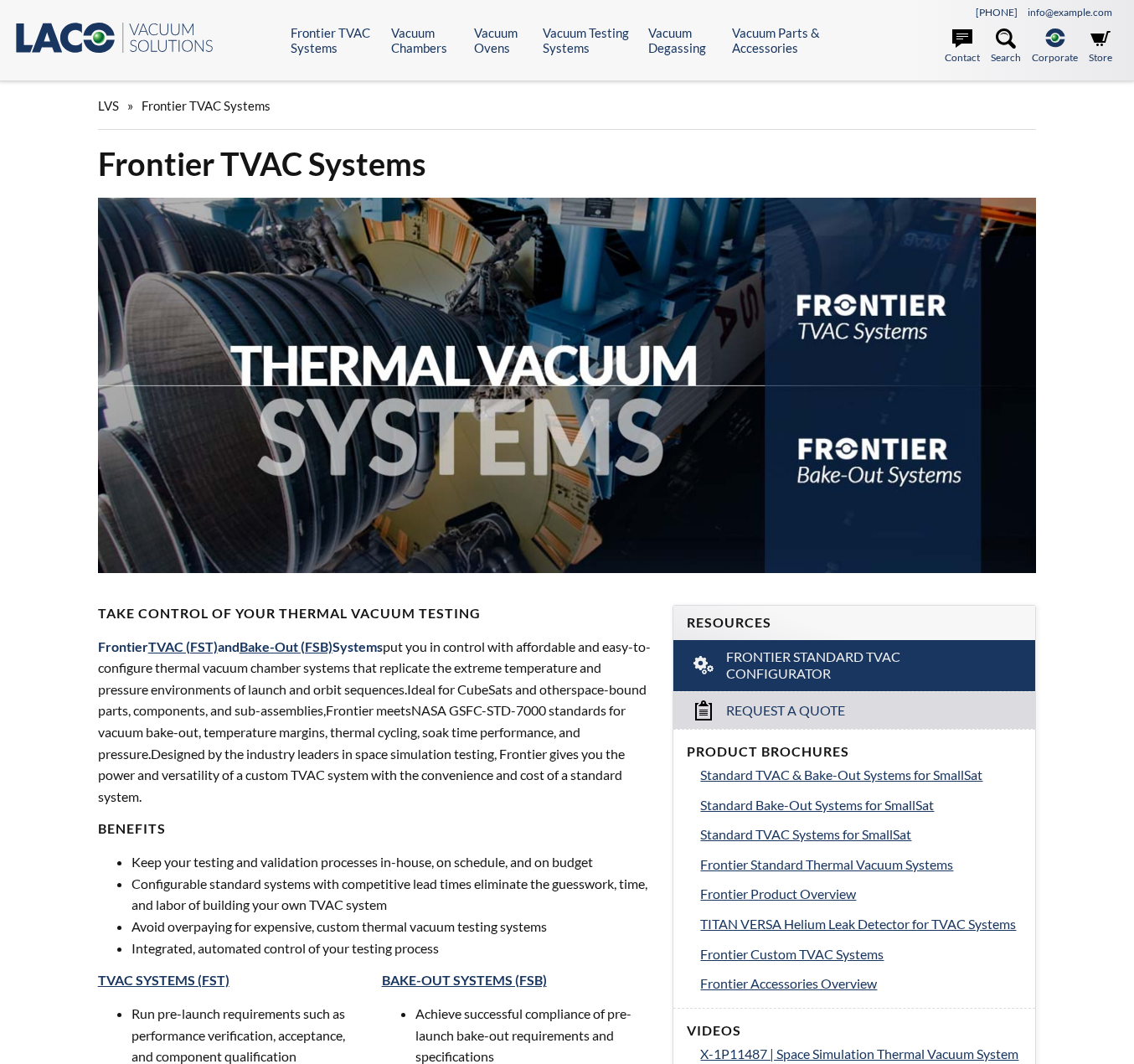 scroll, scrollTop: 0, scrollLeft: 0, axis: both 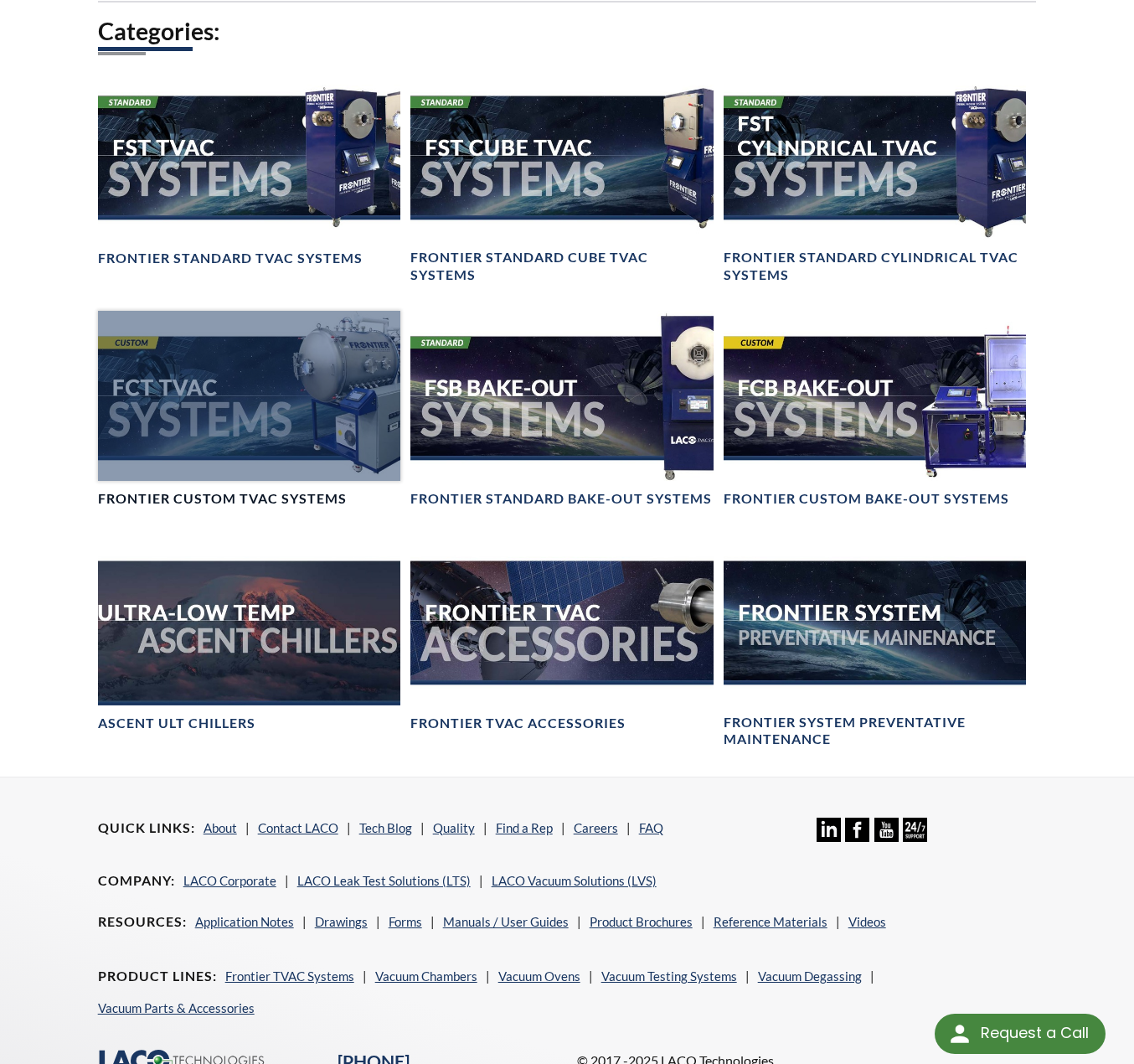 click on "Frontier Custom TVAC Systems" at bounding box center (222, 498) 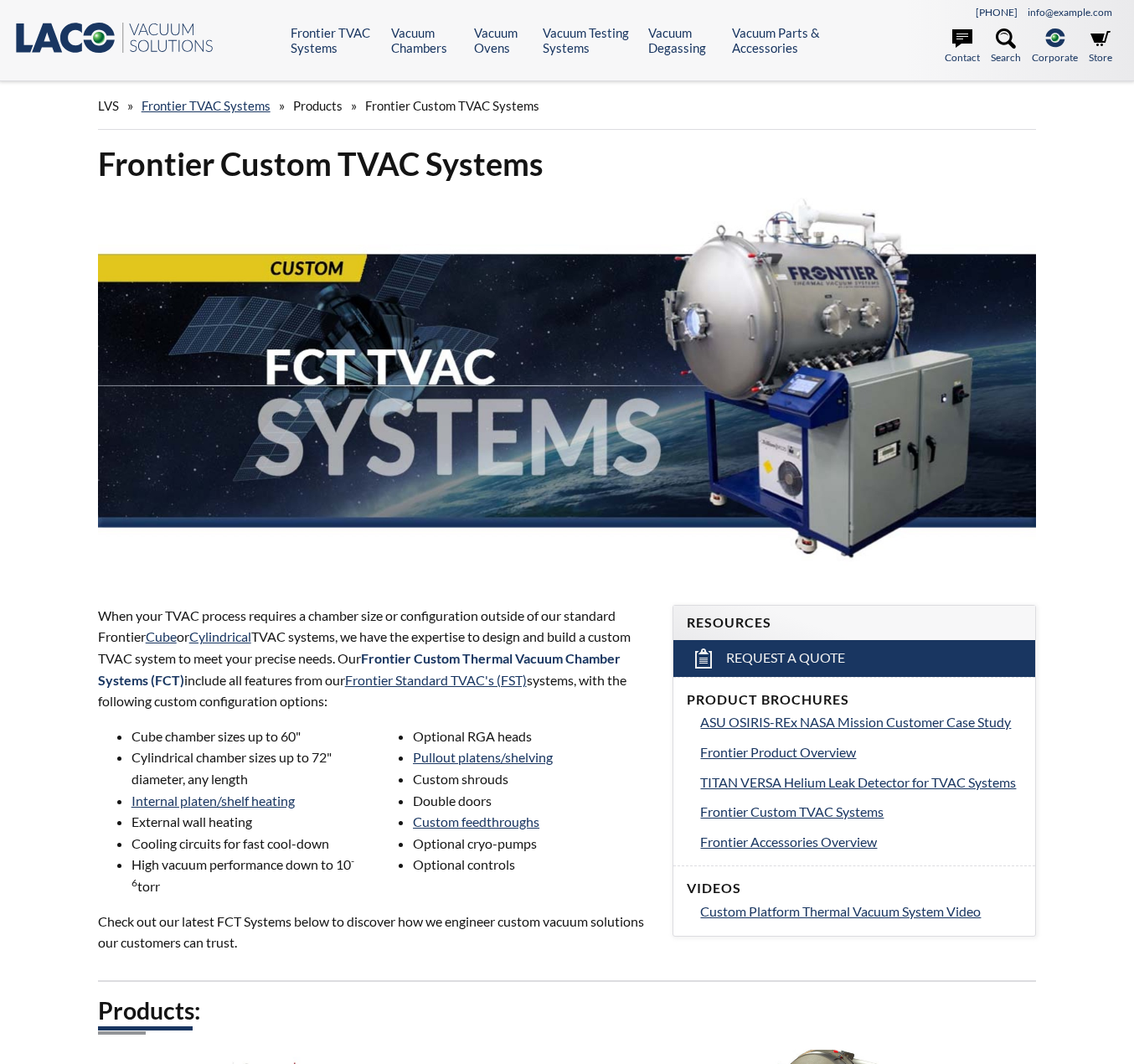 scroll, scrollTop: 0, scrollLeft: 0, axis: both 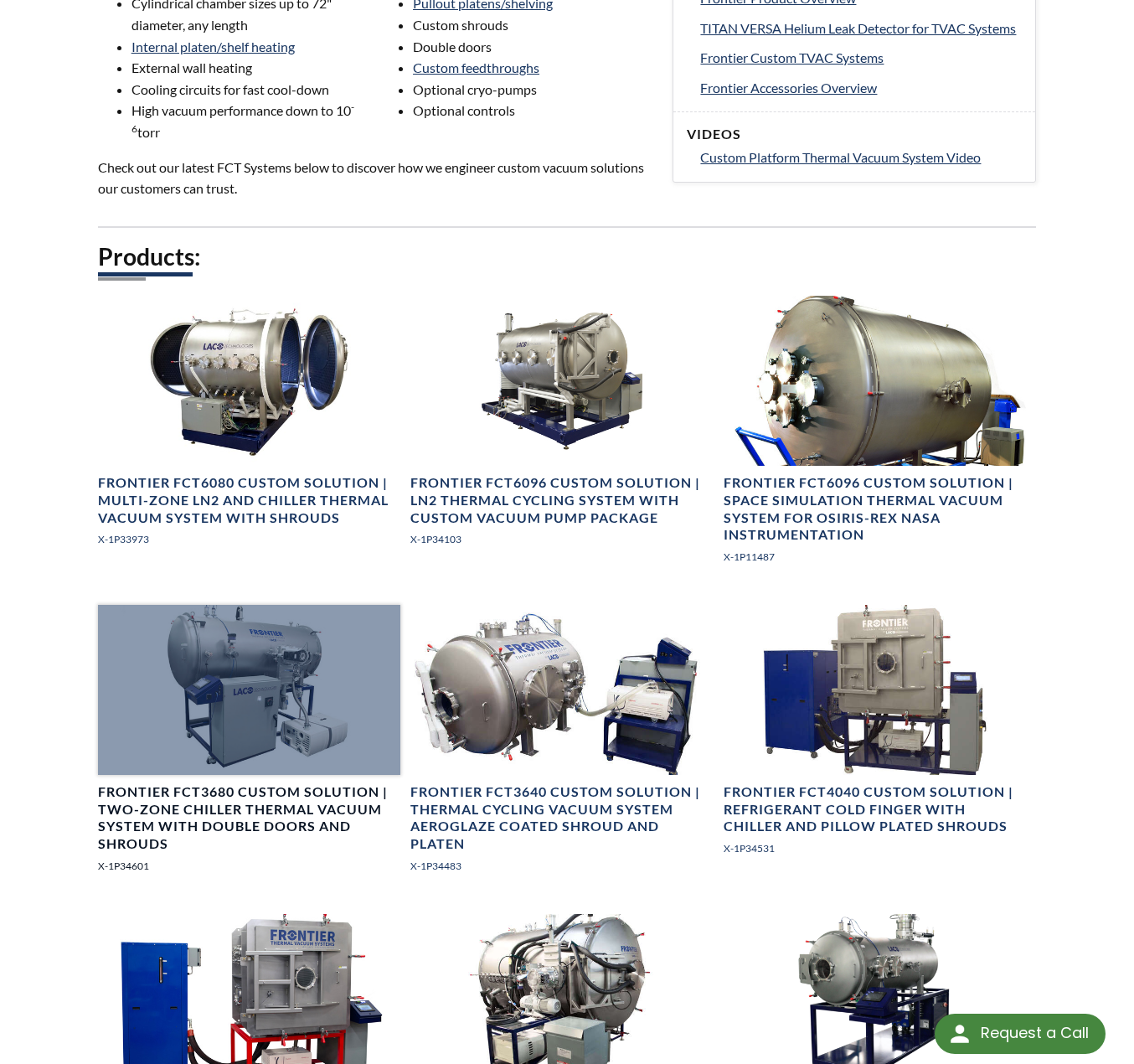click on "[BRAND] [NUMBER] Custom Solution | Two-Zone Chiller Thermal Vacuum System with Double Doors and Shrouds" at bounding box center (250, 818) 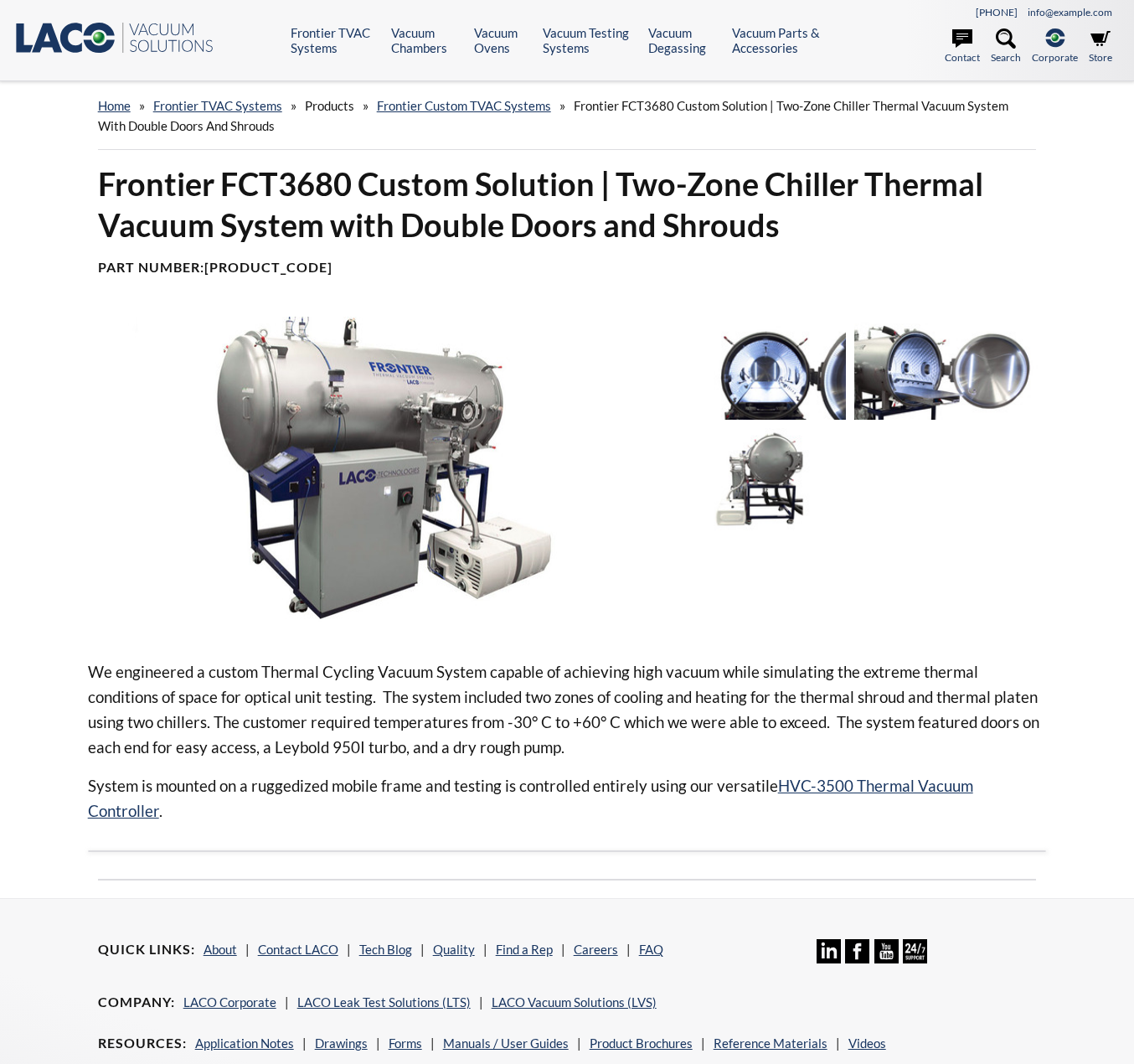 scroll, scrollTop: 0, scrollLeft: 0, axis: both 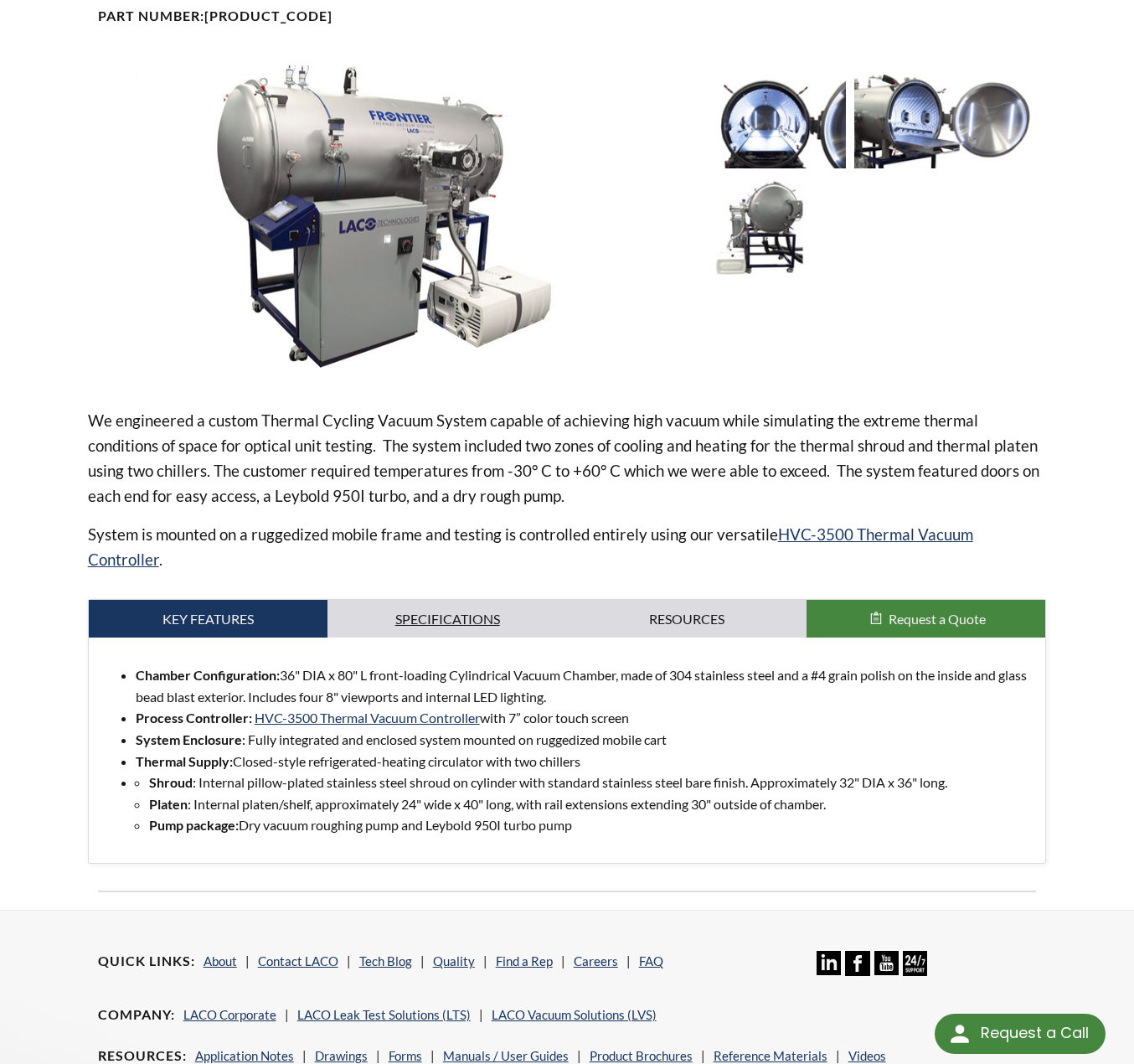 click on "Specifications" at bounding box center [209, 619] 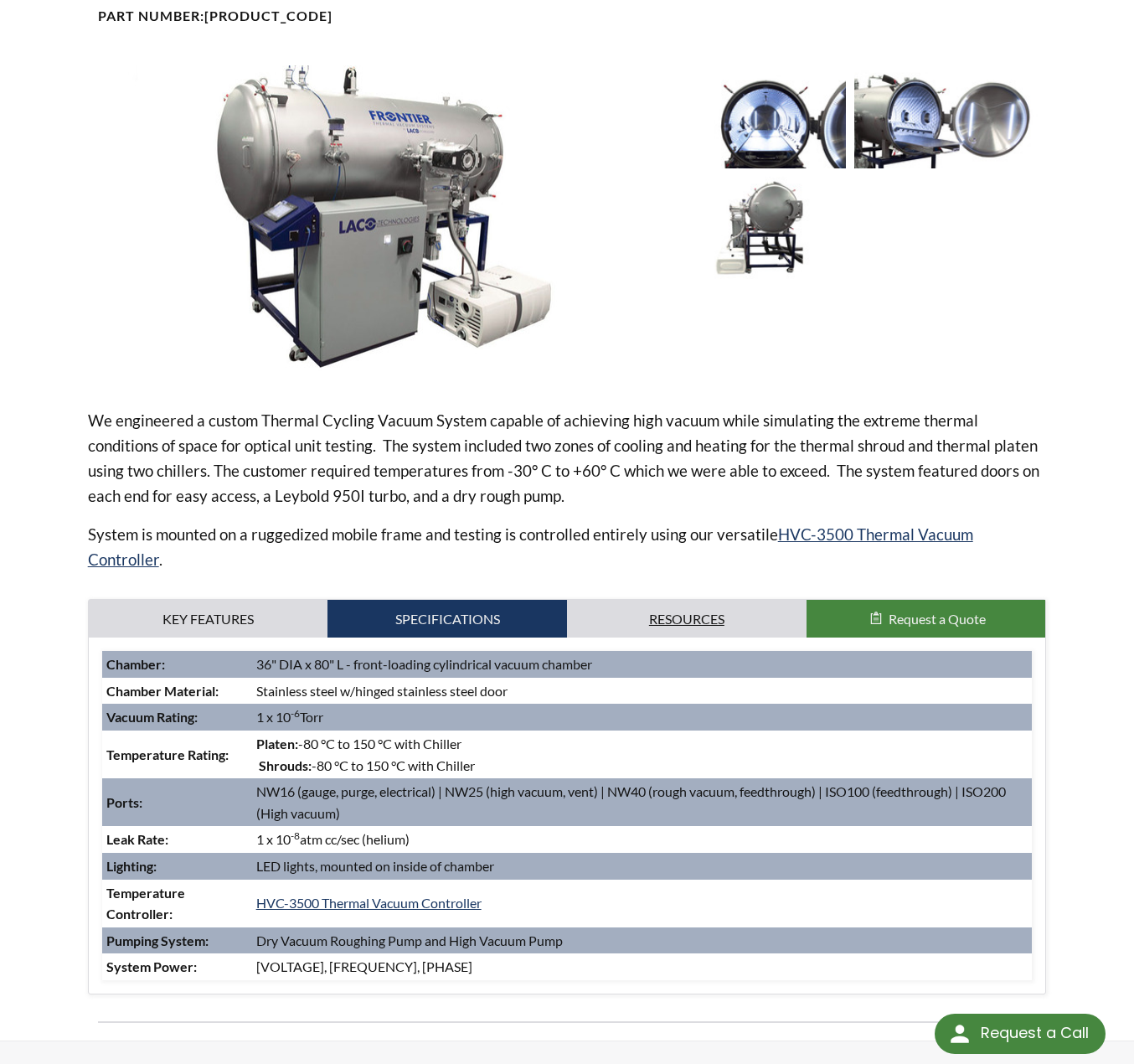 click on "Resources" at bounding box center [209, 619] 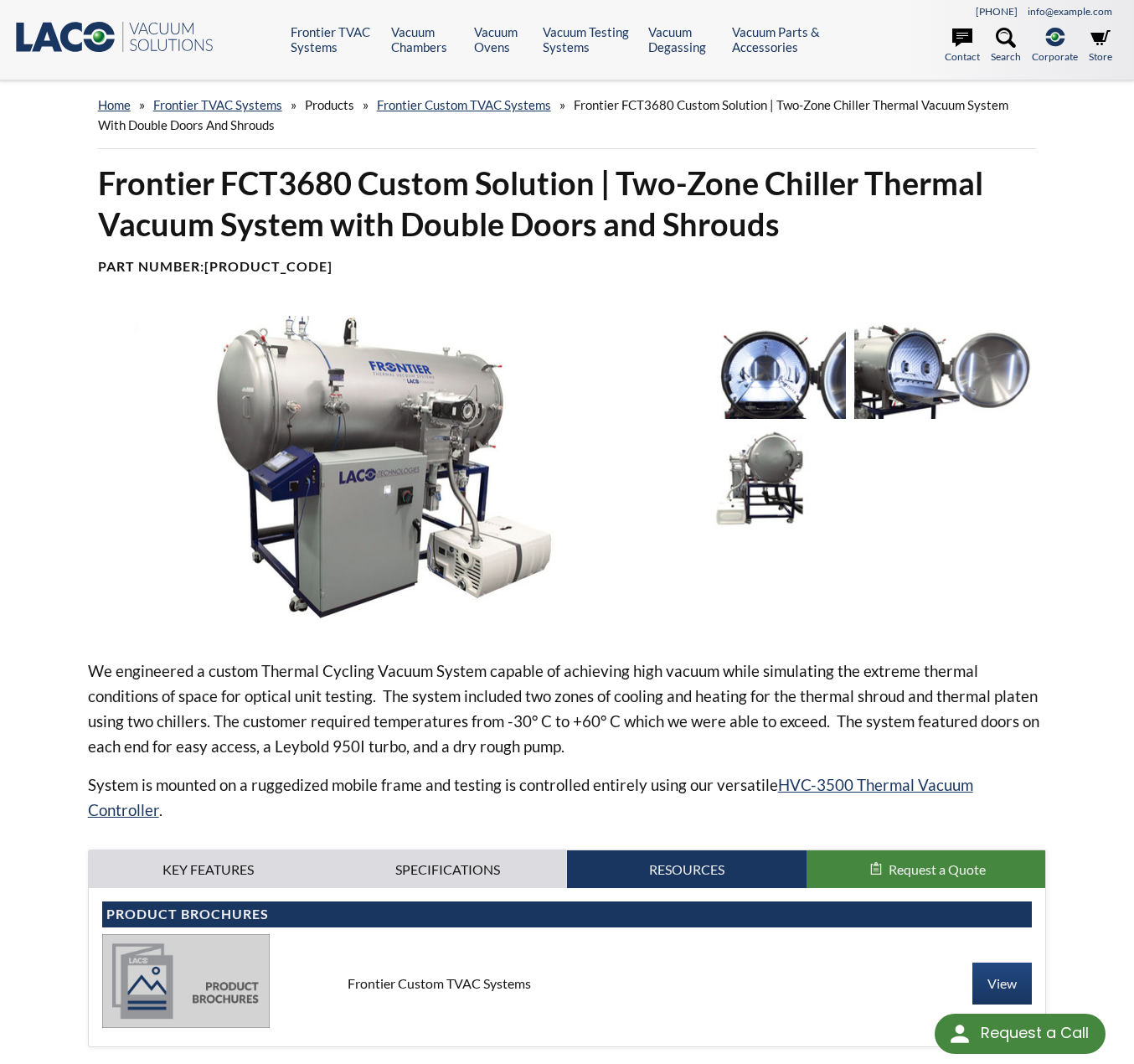 scroll, scrollTop: 0, scrollLeft: 0, axis: both 